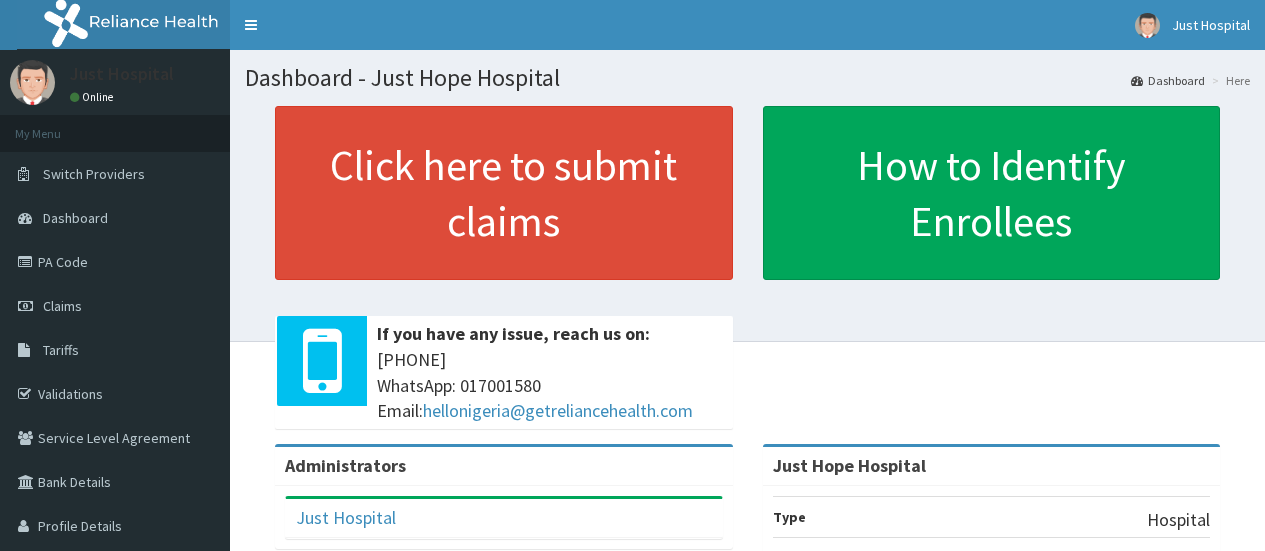 scroll, scrollTop: 0, scrollLeft: 0, axis: both 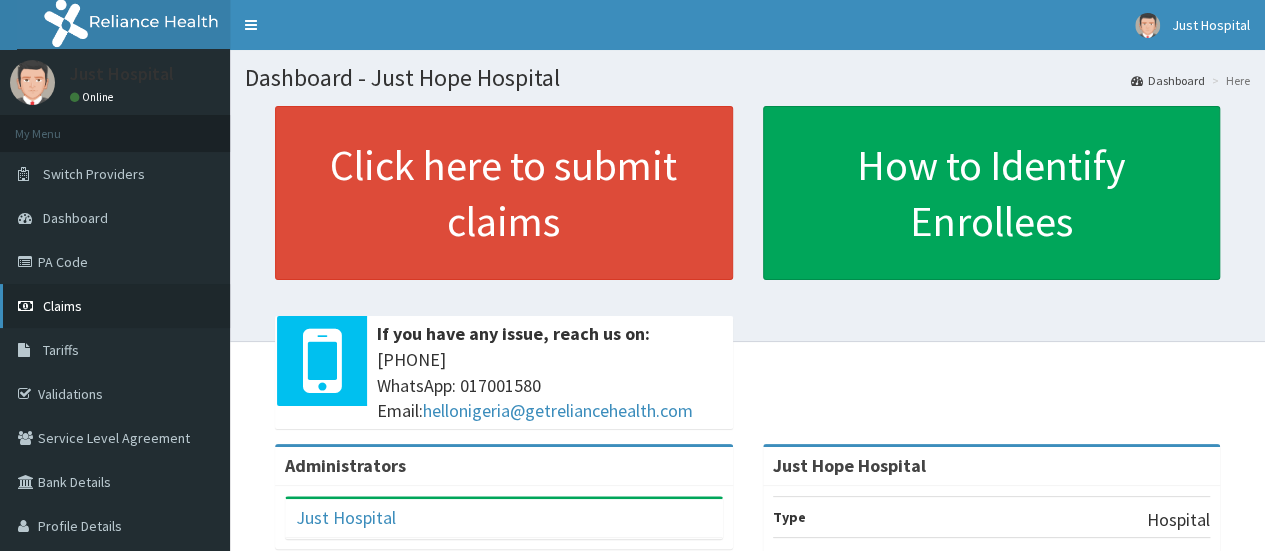 click on "Claims" at bounding box center [115, 306] 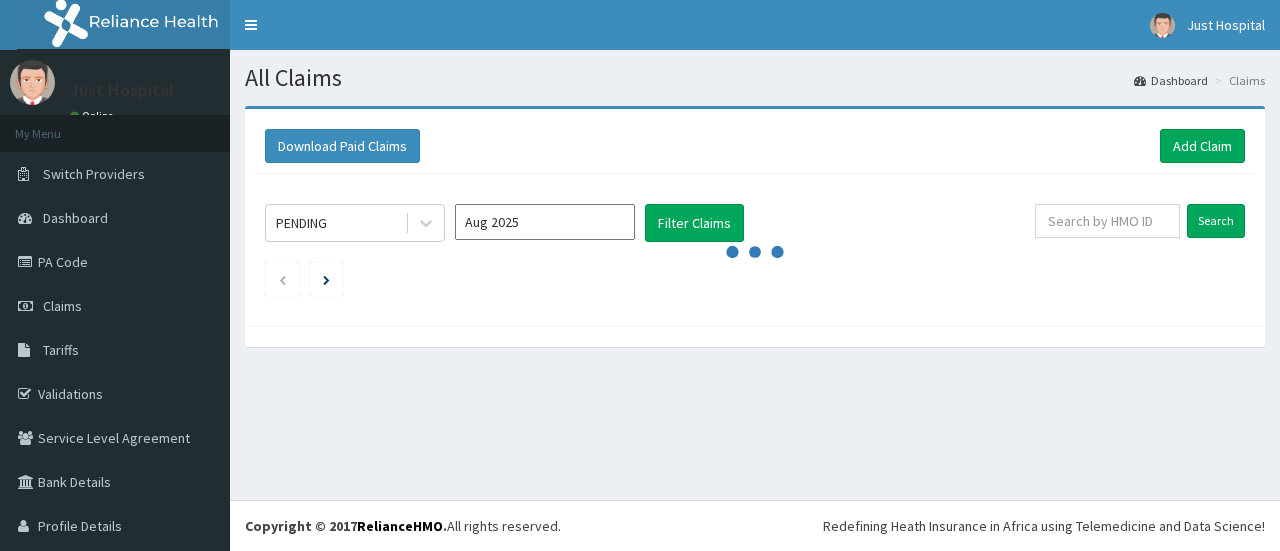 scroll, scrollTop: 0, scrollLeft: 0, axis: both 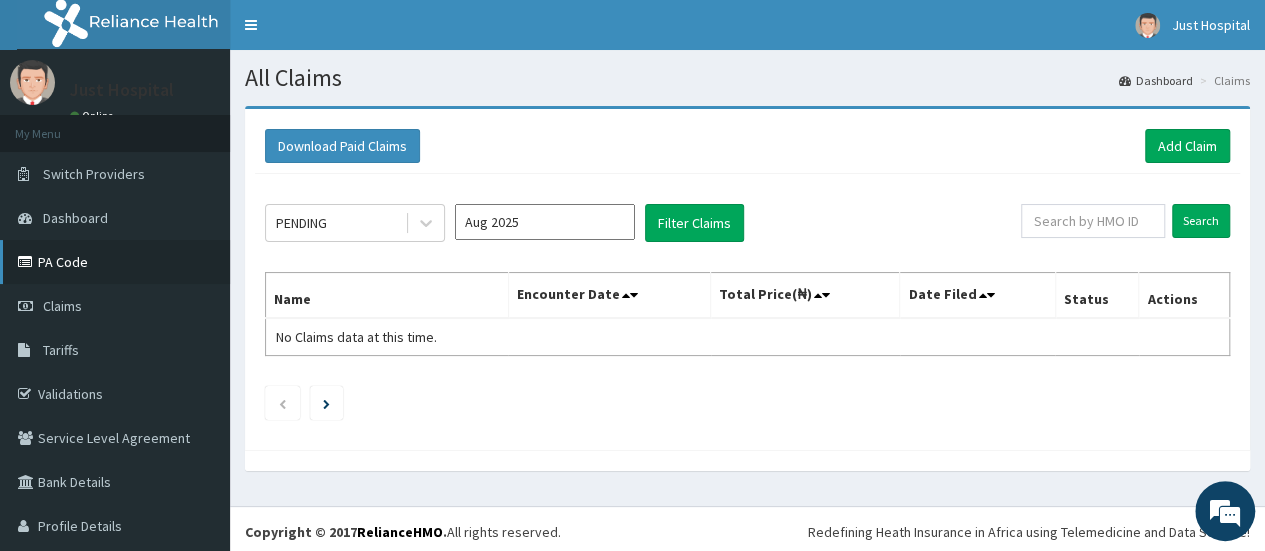 click on "PA Code" at bounding box center (115, 262) 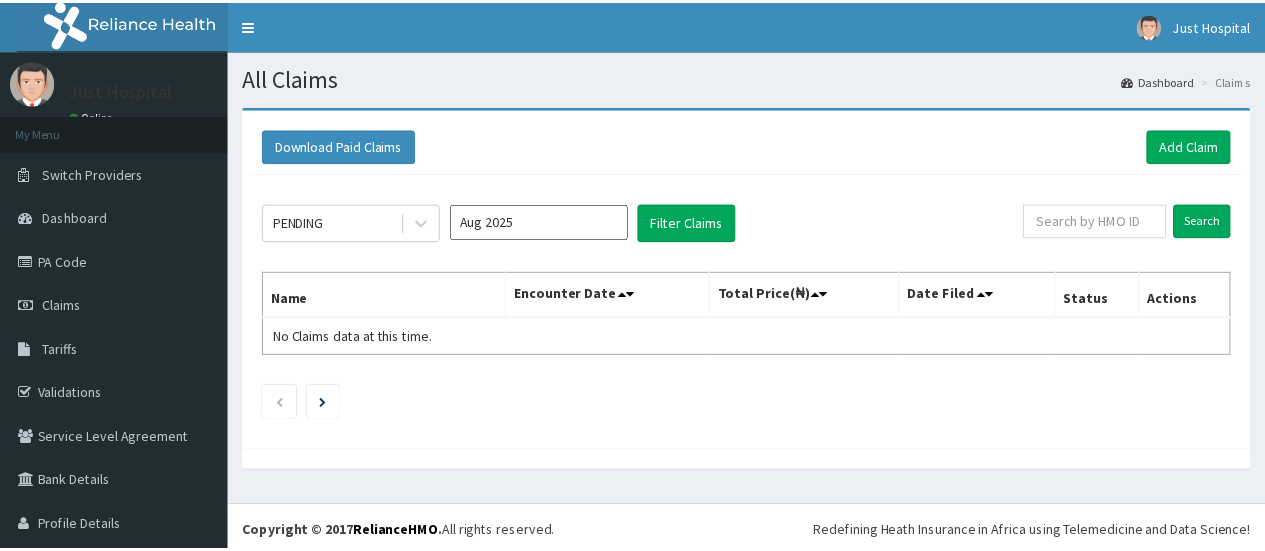 scroll, scrollTop: 0, scrollLeft: 0, axis: both 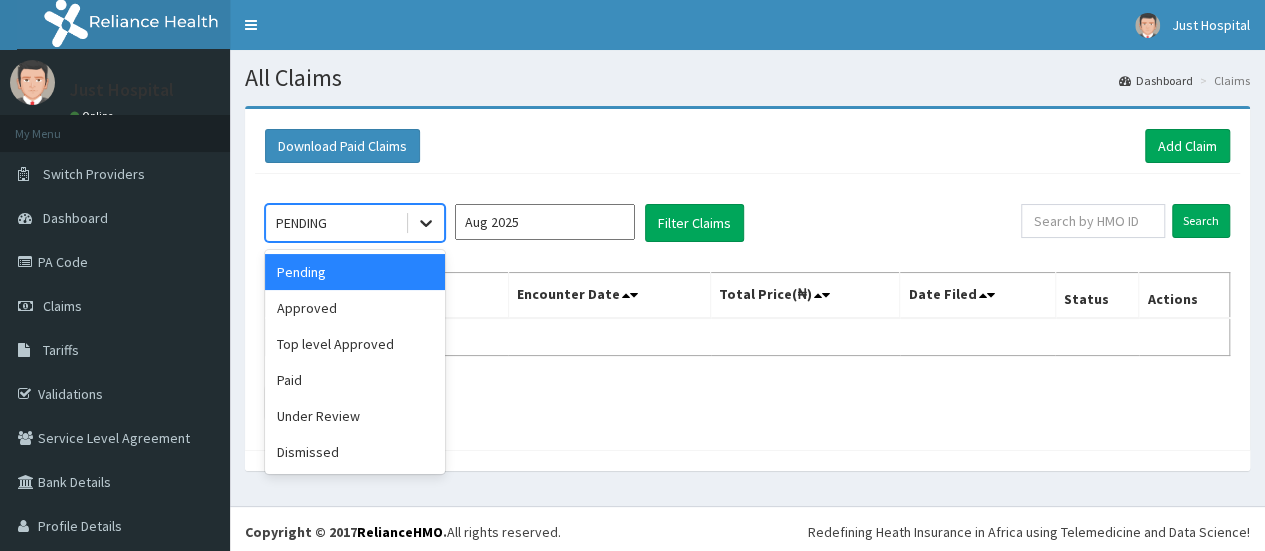 click at bounding box center (426, 223) 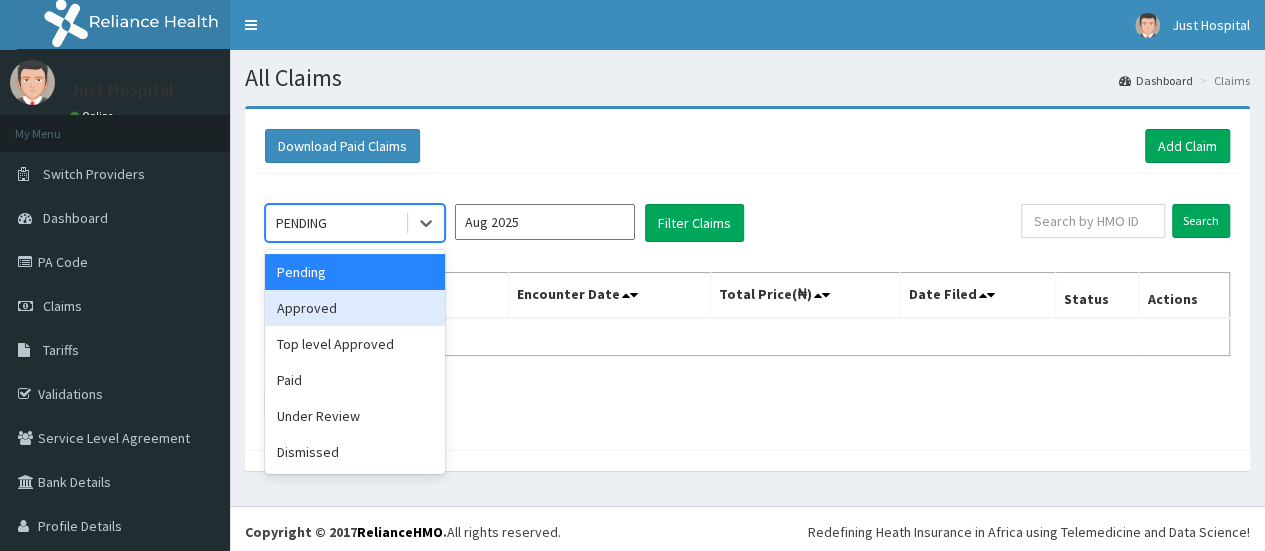 click on "Approved" at bounding box center (355, 308) 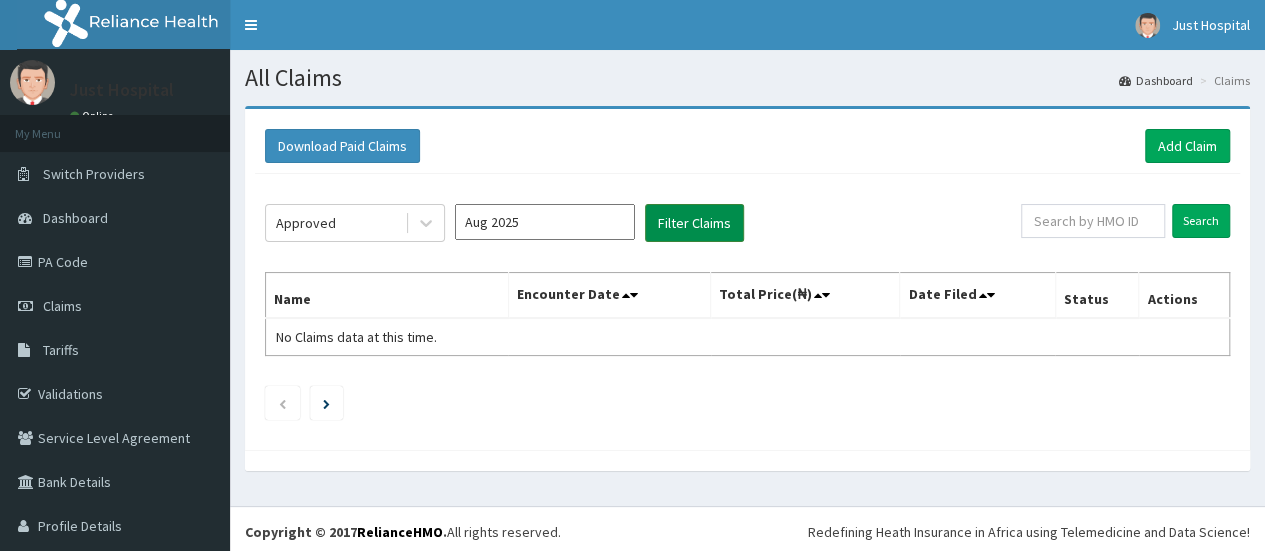 click on "Filter Claims" at bounding box center (694, 223) 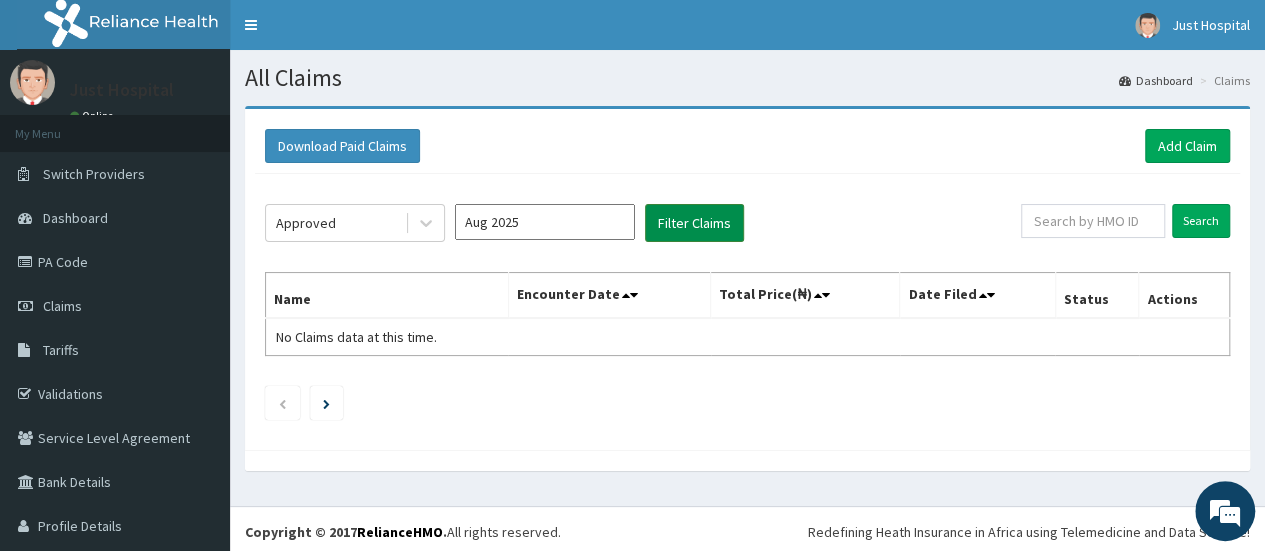 click on "Filter Claims" at bounding box center (694, 223) 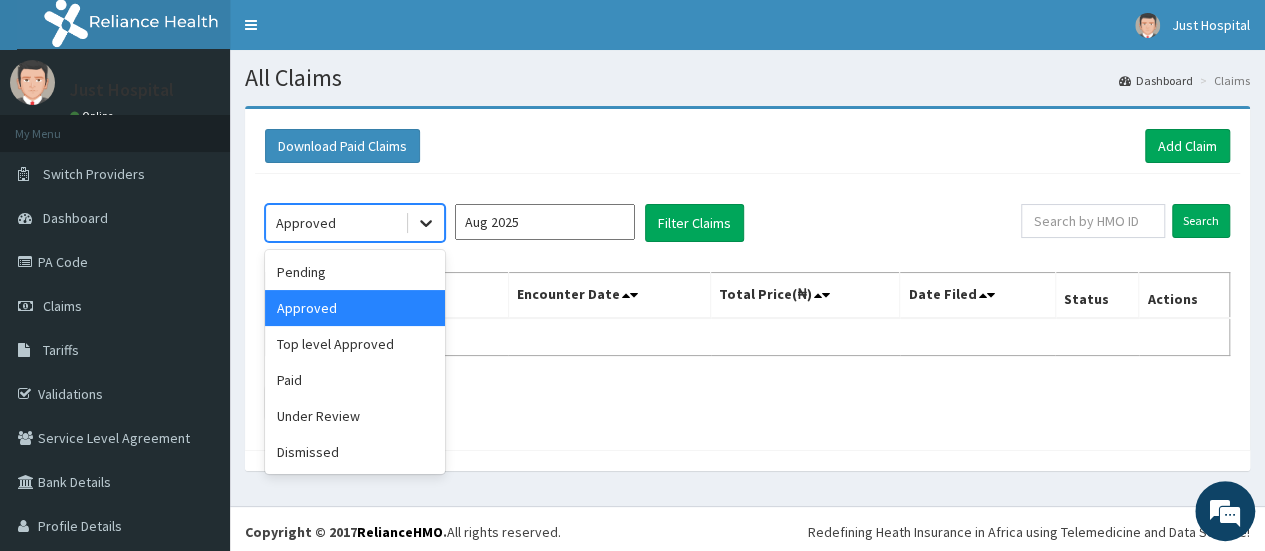 click 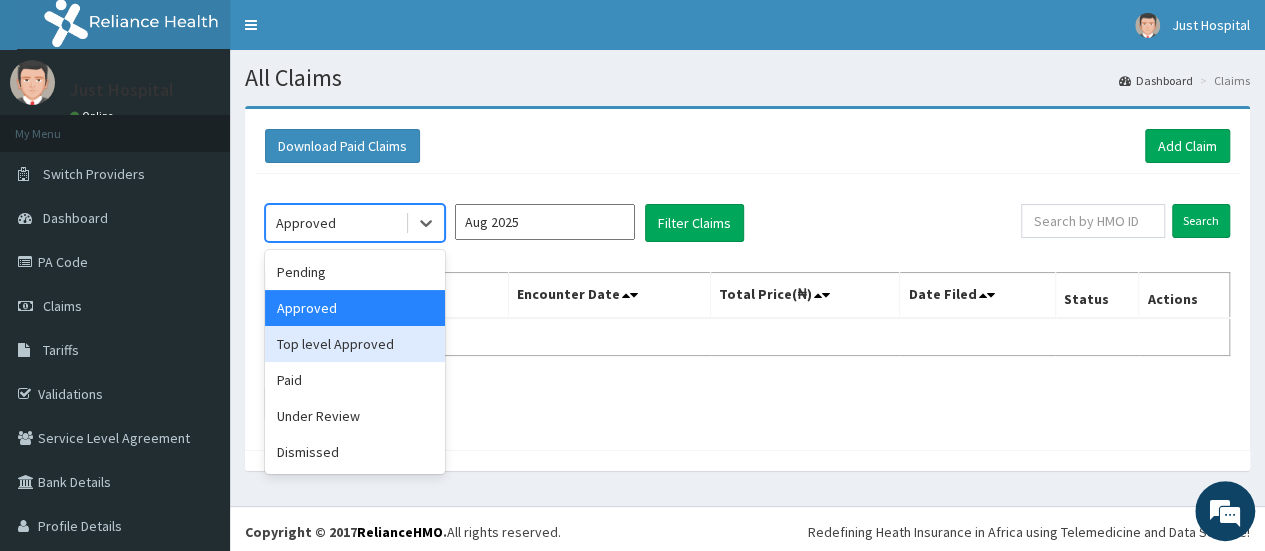 click on "Top level Approved" at bounding box center (355, 344) 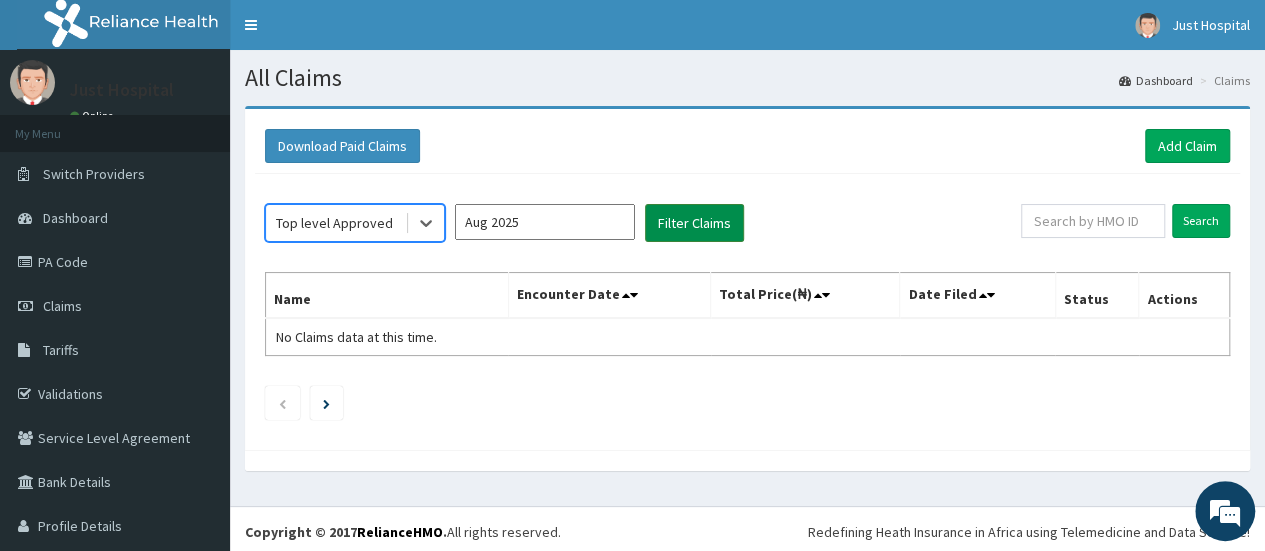 click on "Filter Claims" at bounding box center (694, 223) 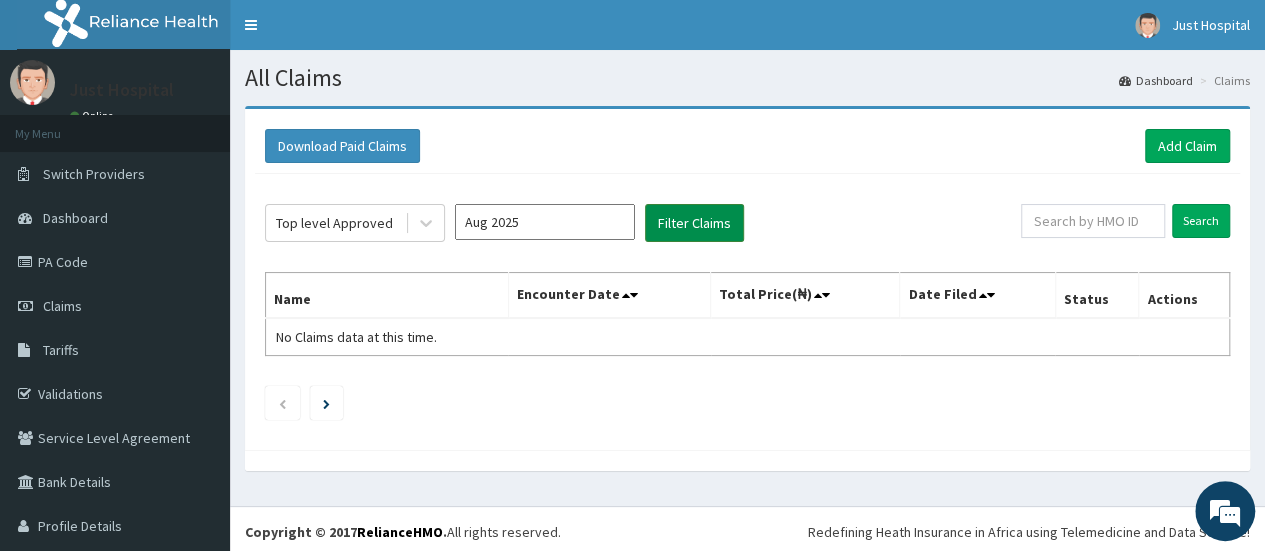 click on "Filter Claims" at bounding box center [694, 223] 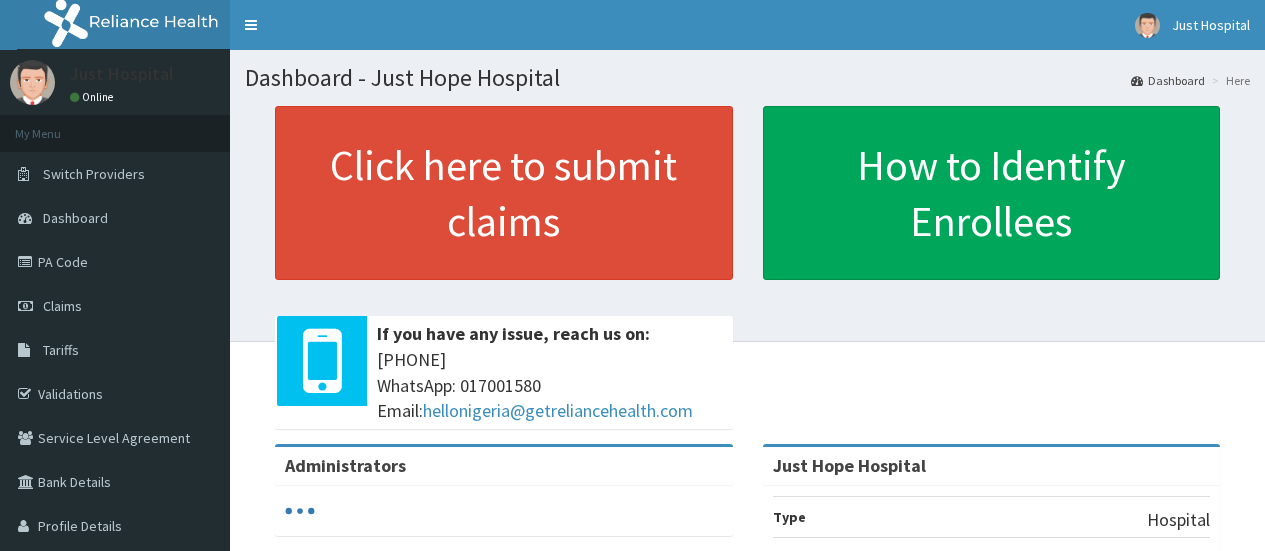 scroll, scrollTop: 0, scrollLeft: 0, axis: both 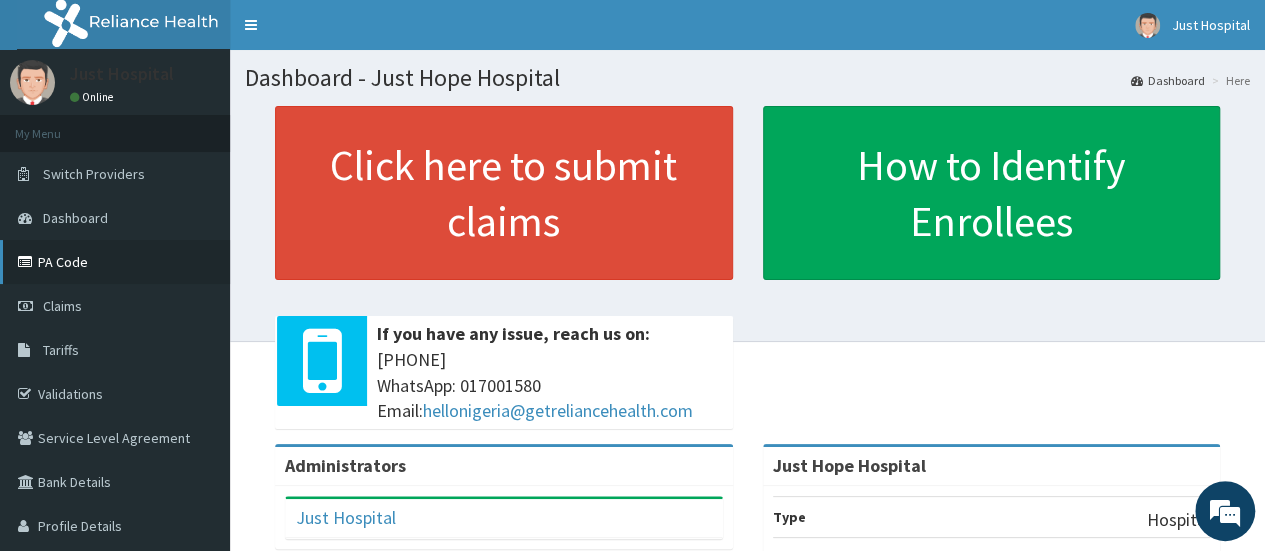 click on "PA Code" at bounding box center [115, 262] 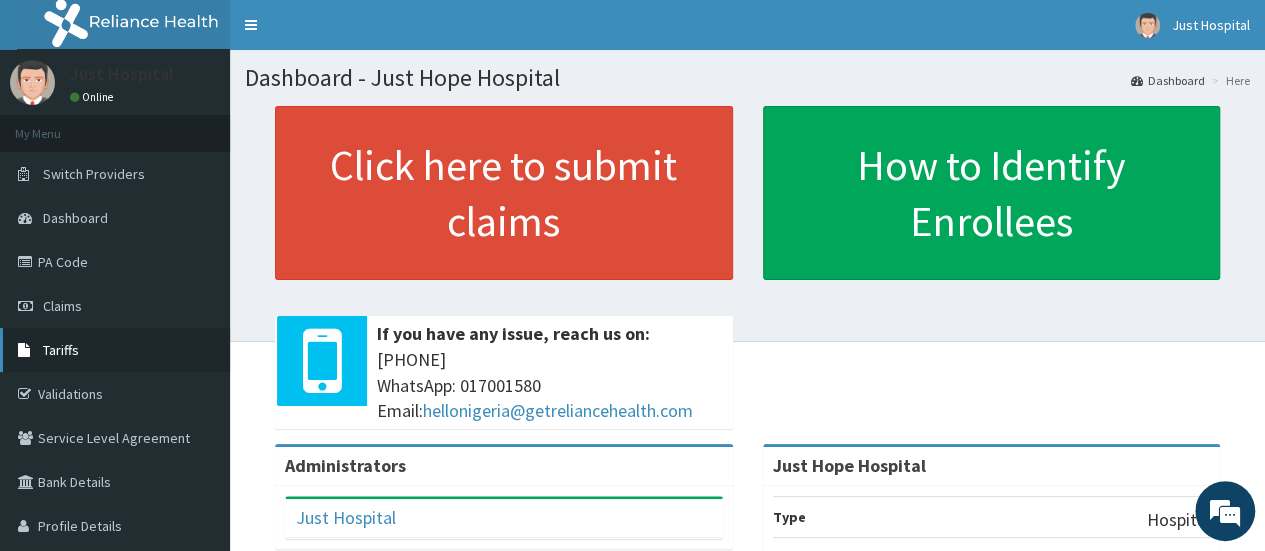 click on "Tariffs" at bounding box center (115, 350) 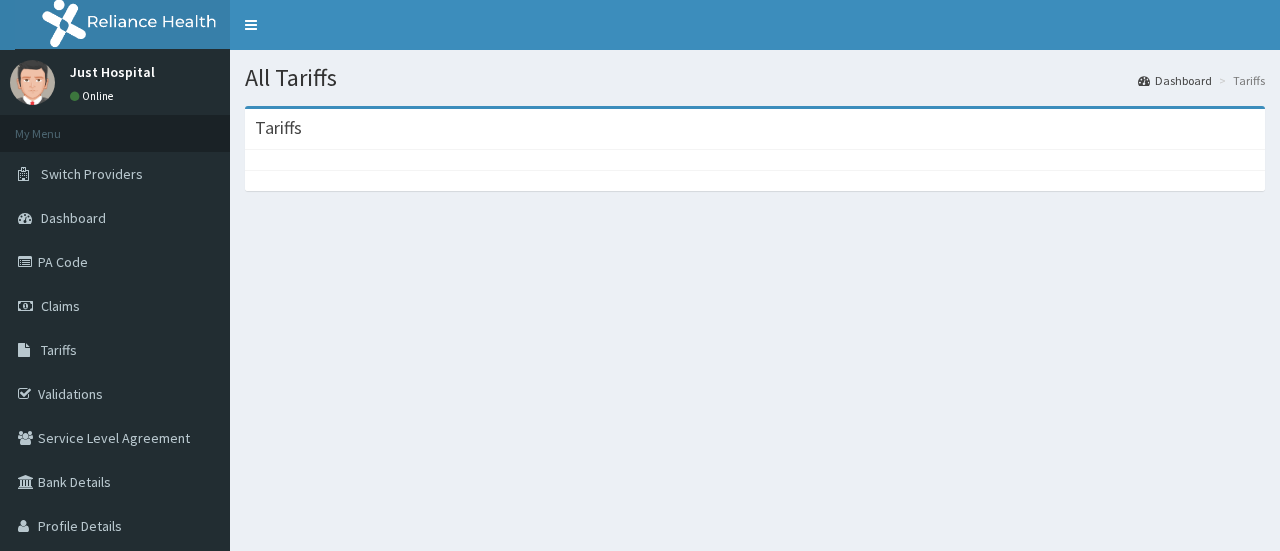 scroll, scrollTop: 0, scrollLeft: 0, axis: both 